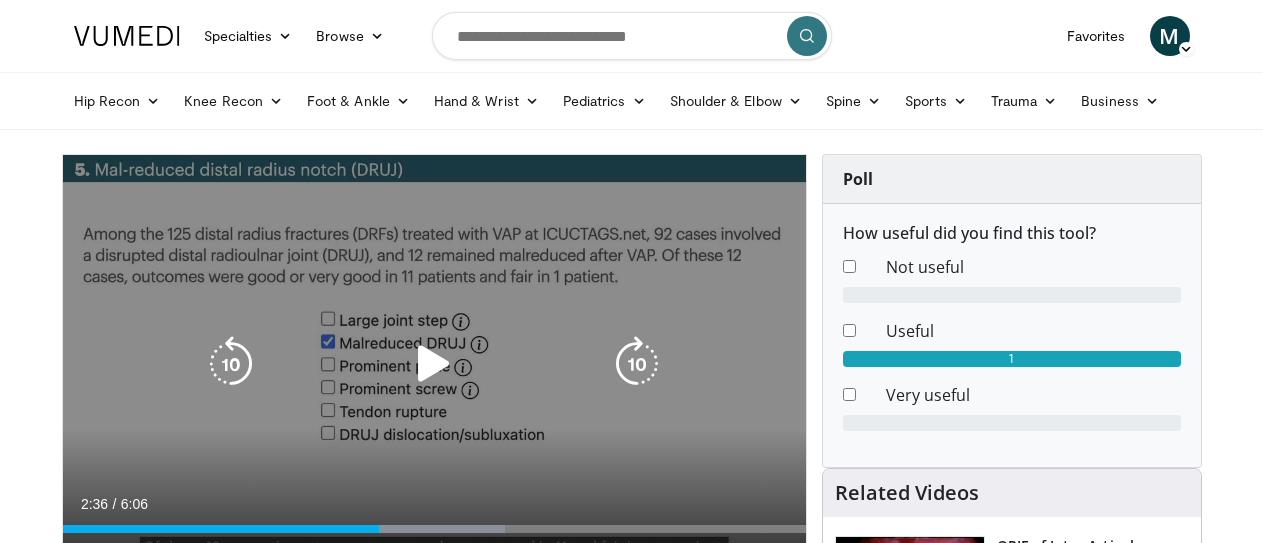 scroll, scrollTop: 59, scrollLeft: 0, axis: vertical 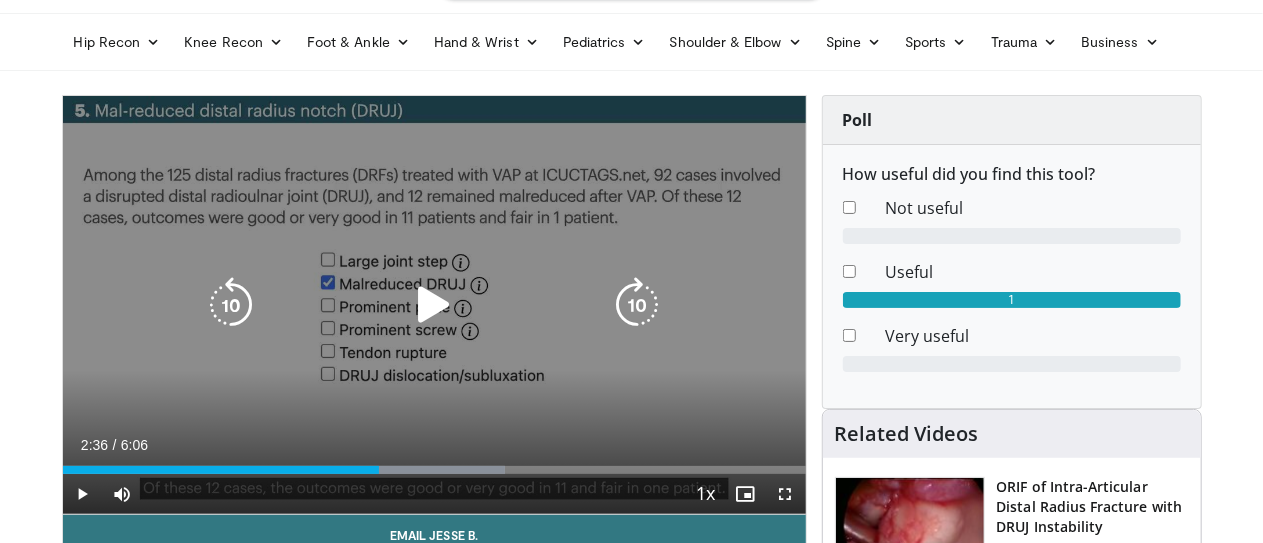 click on "10 seconds
Tap to unmute" at bounding box center (434, 305) 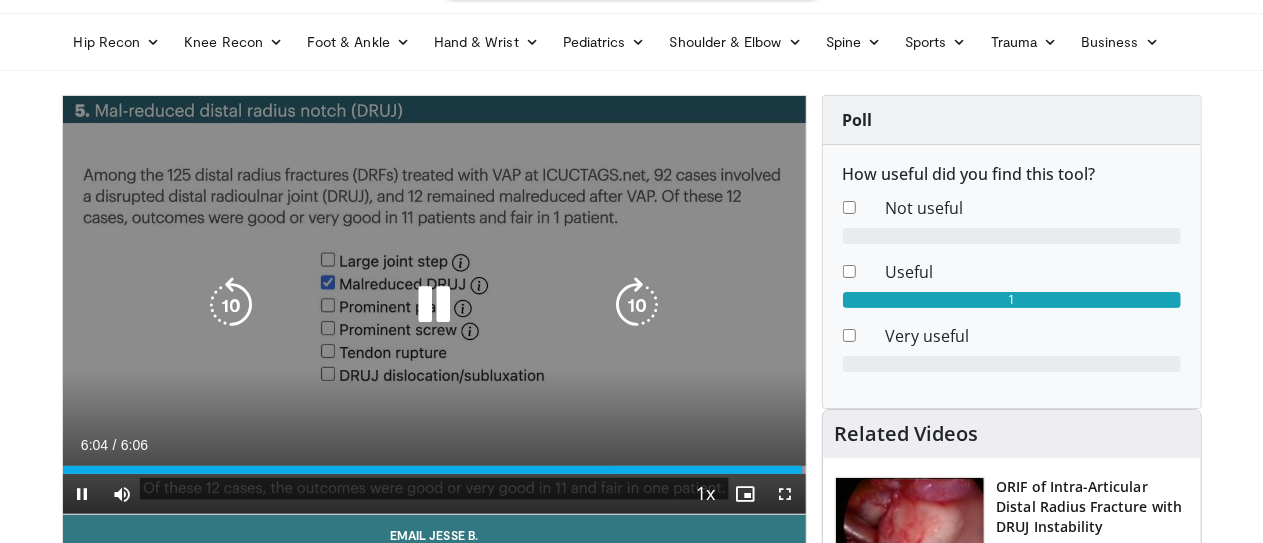 click at bounding box center (434, 305) 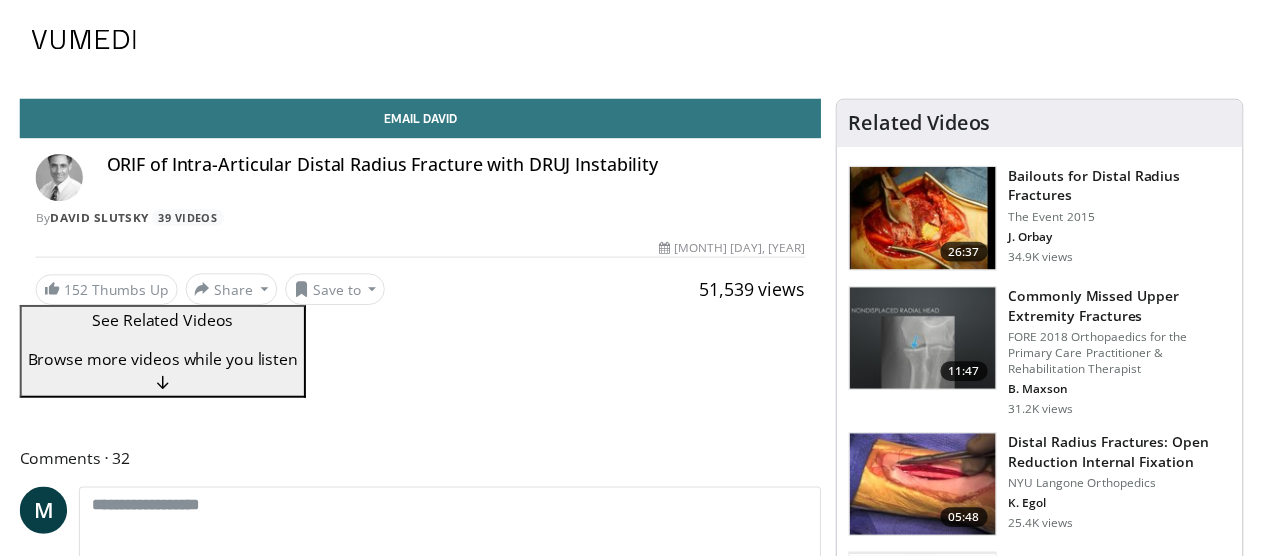 scroll, scrollTop: 0, scrollLeft: 0, axis: both 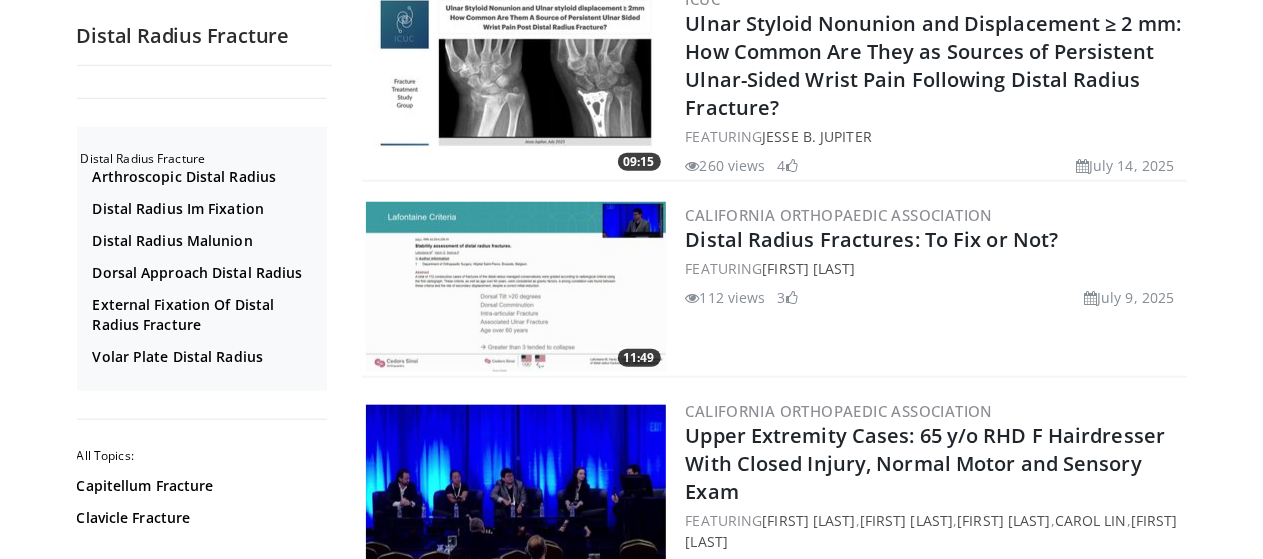 drag, startPoint x: 856, startPoint y: 192, endPoint x: 767, endPoint y: 311, distance: 148.60013 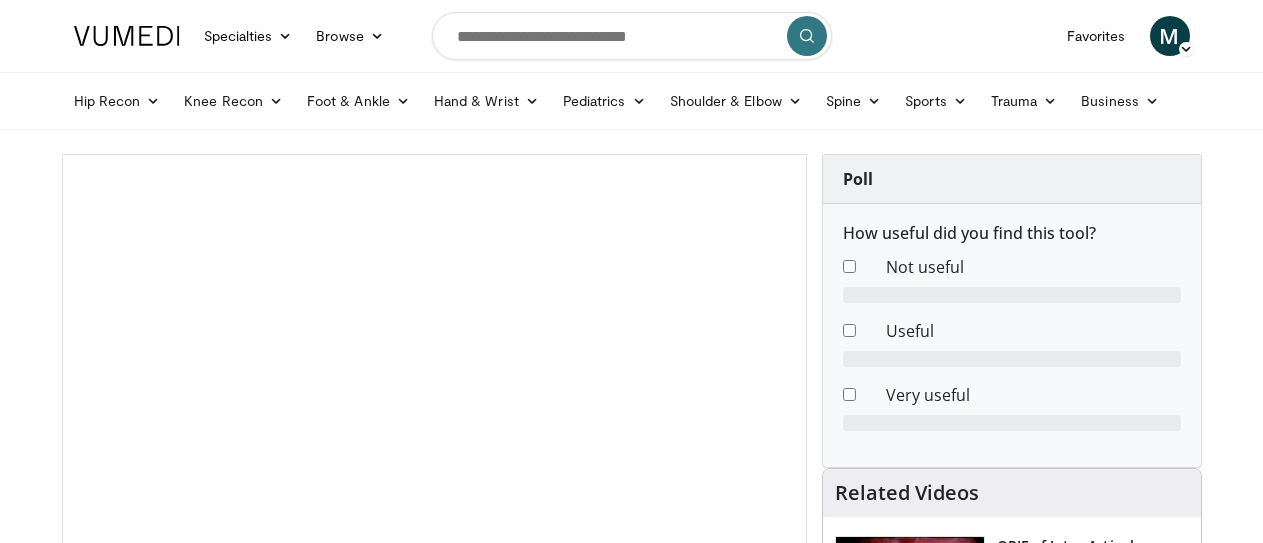 scroll, scrollTop: 0, scrollLeft: 0, axis: both 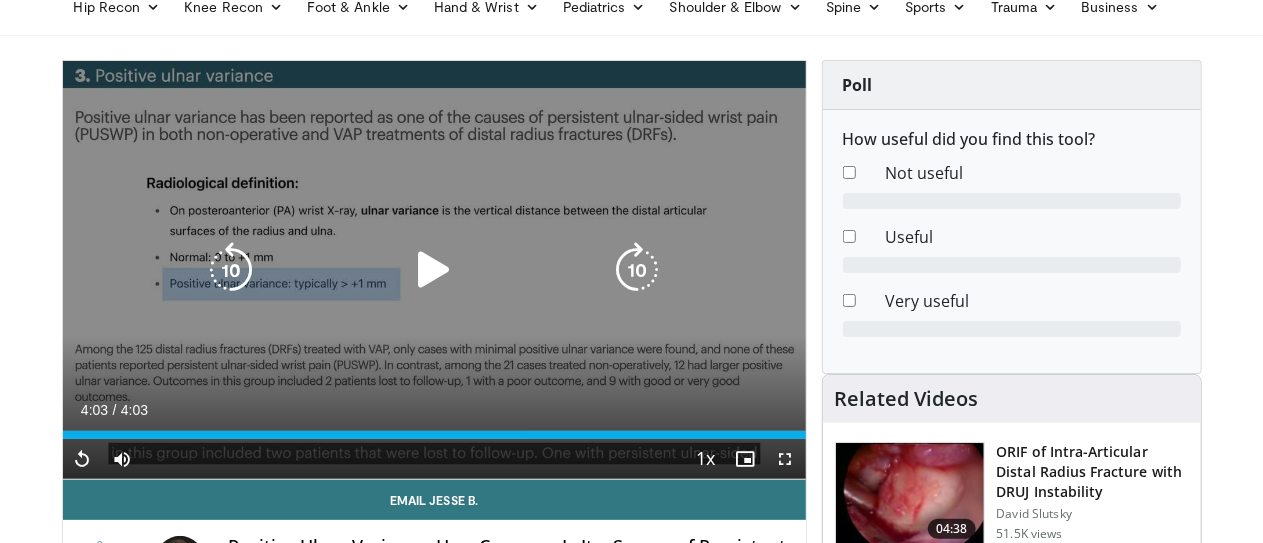 click on "10 seconds
Tap to unmute" at bounding box center (434, 270) 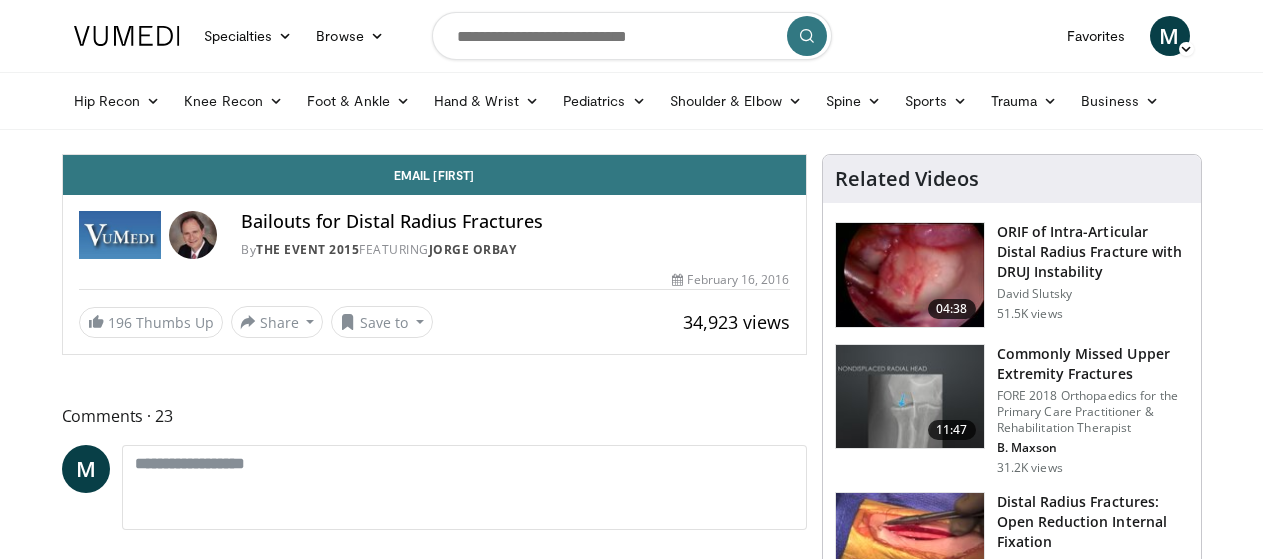scroll, scrollTop: 0, scrollLeft: 0, axis: both 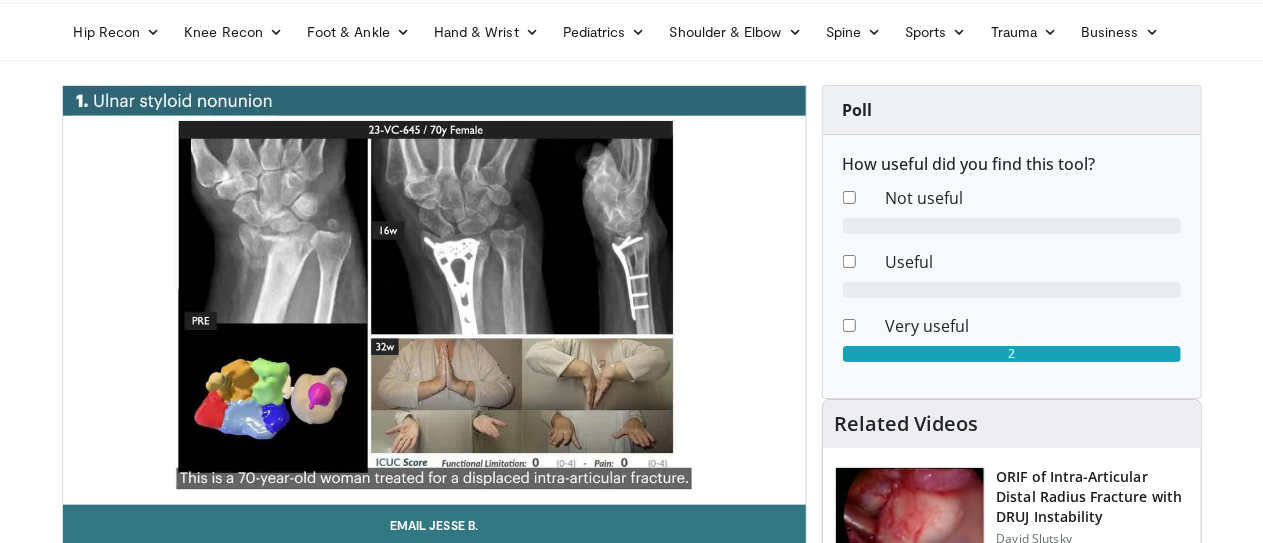 click on "10 seconds
Tap to unmute" at bounding box center [434, 295] 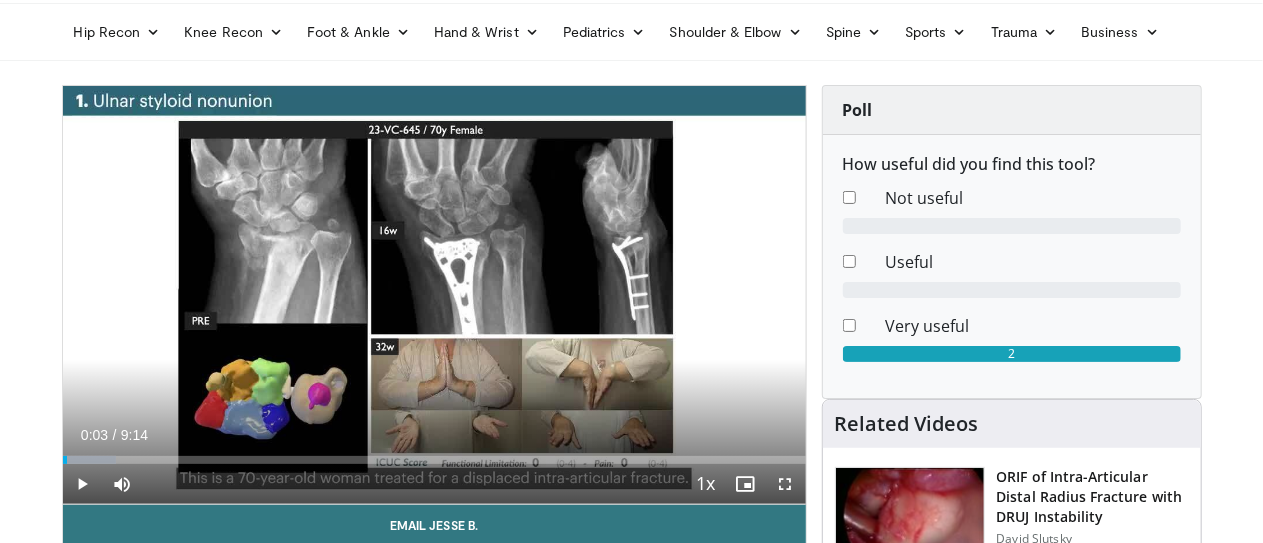 click on "10 seconds
Tap to unmute" at bounding box center (434, 295) 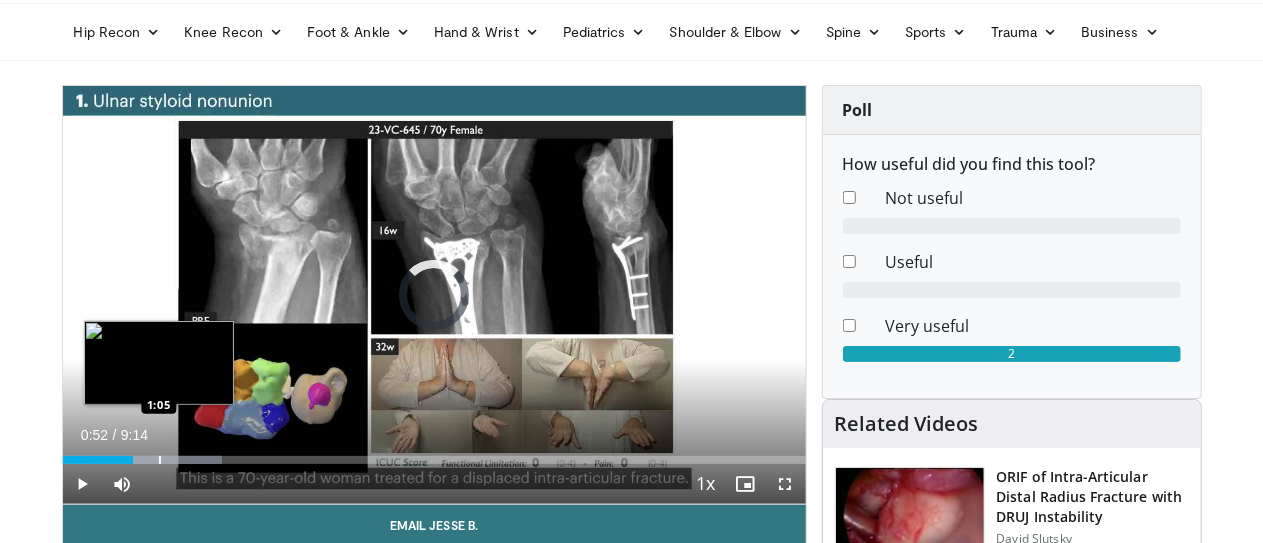 click at bounding box center [160, 460] 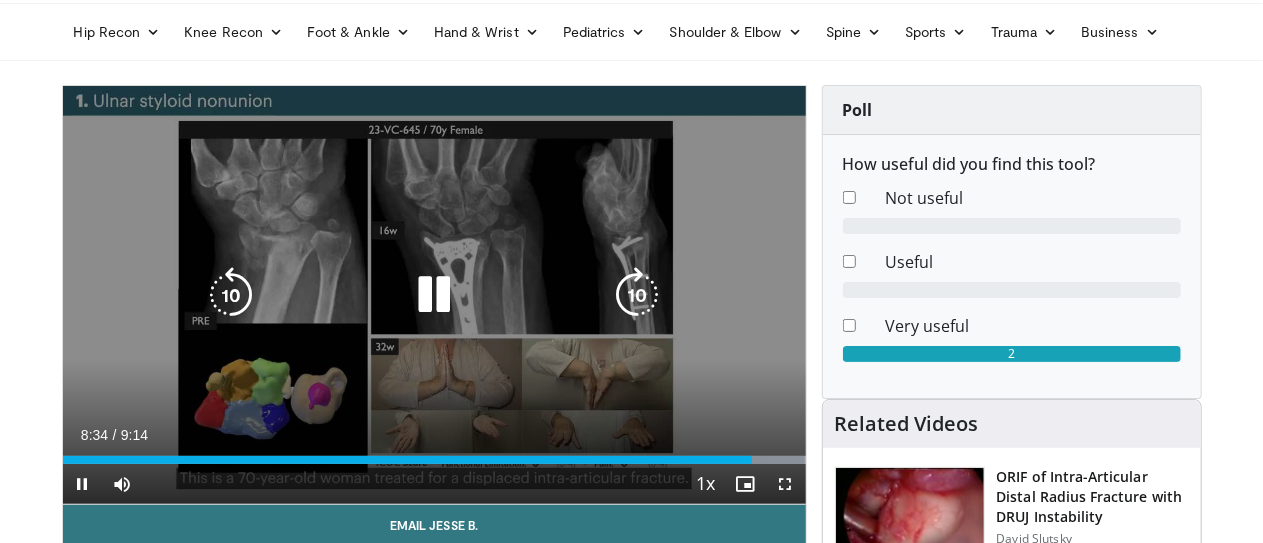 click at bounding box center [434, 295] 